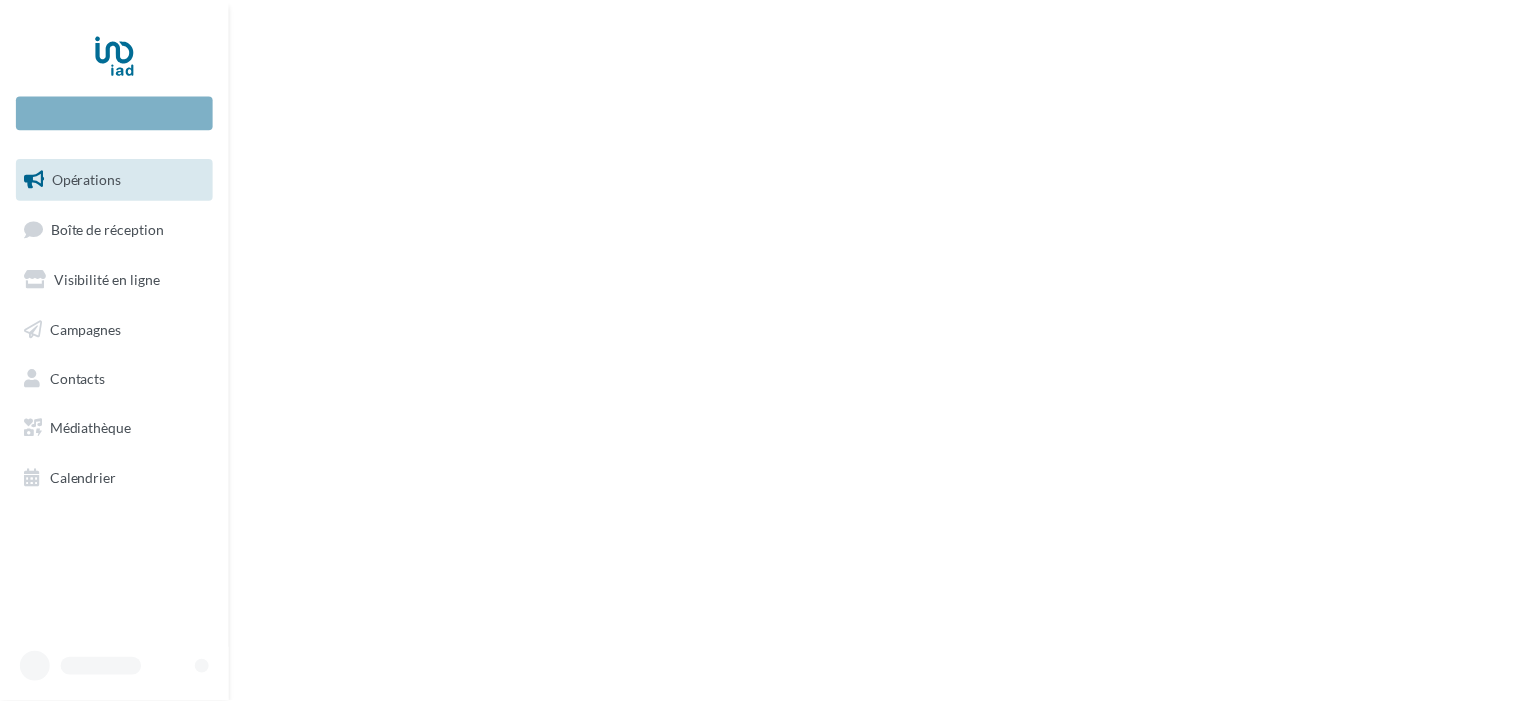 scroll, scrollTop: 0, scrollLeft: 0, axis: both 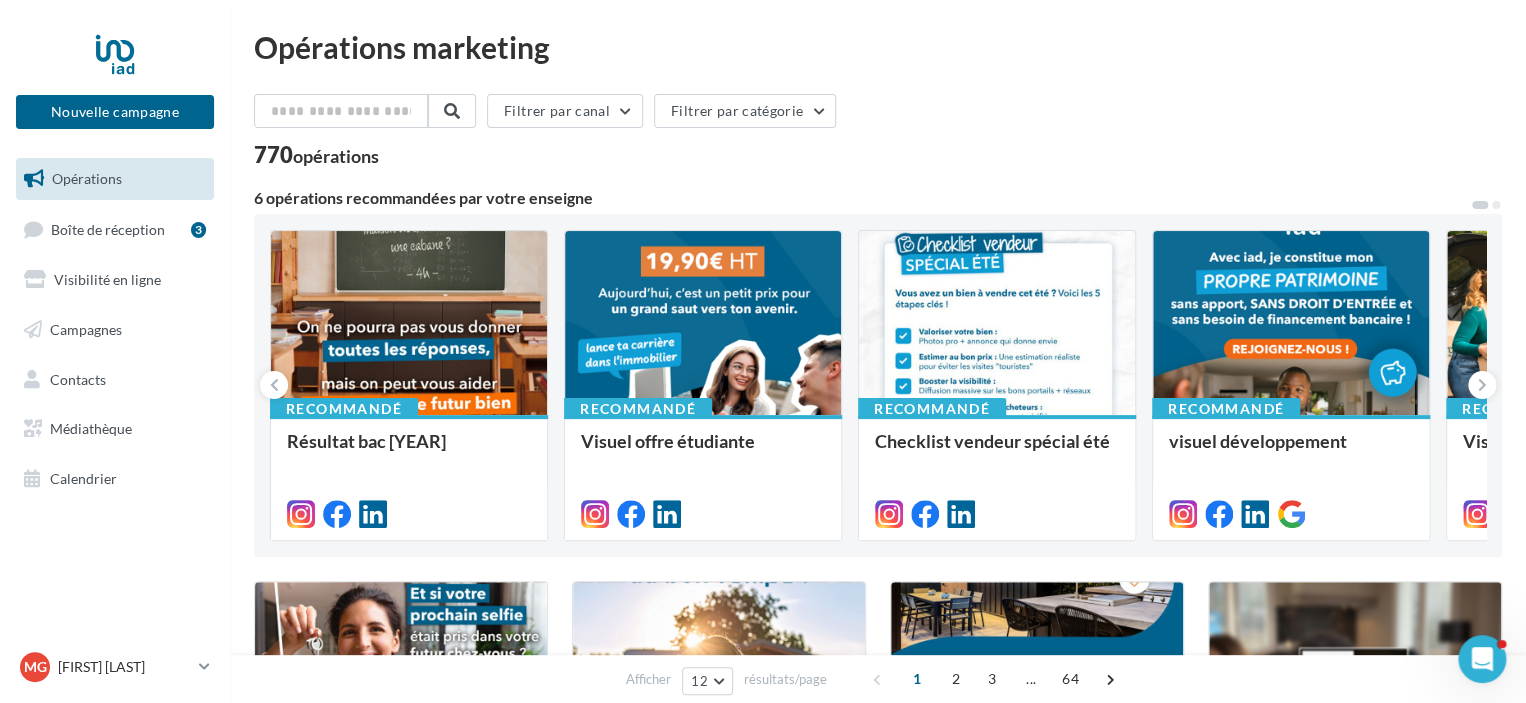 click on "Opérations" at bounding box center (87, 178) 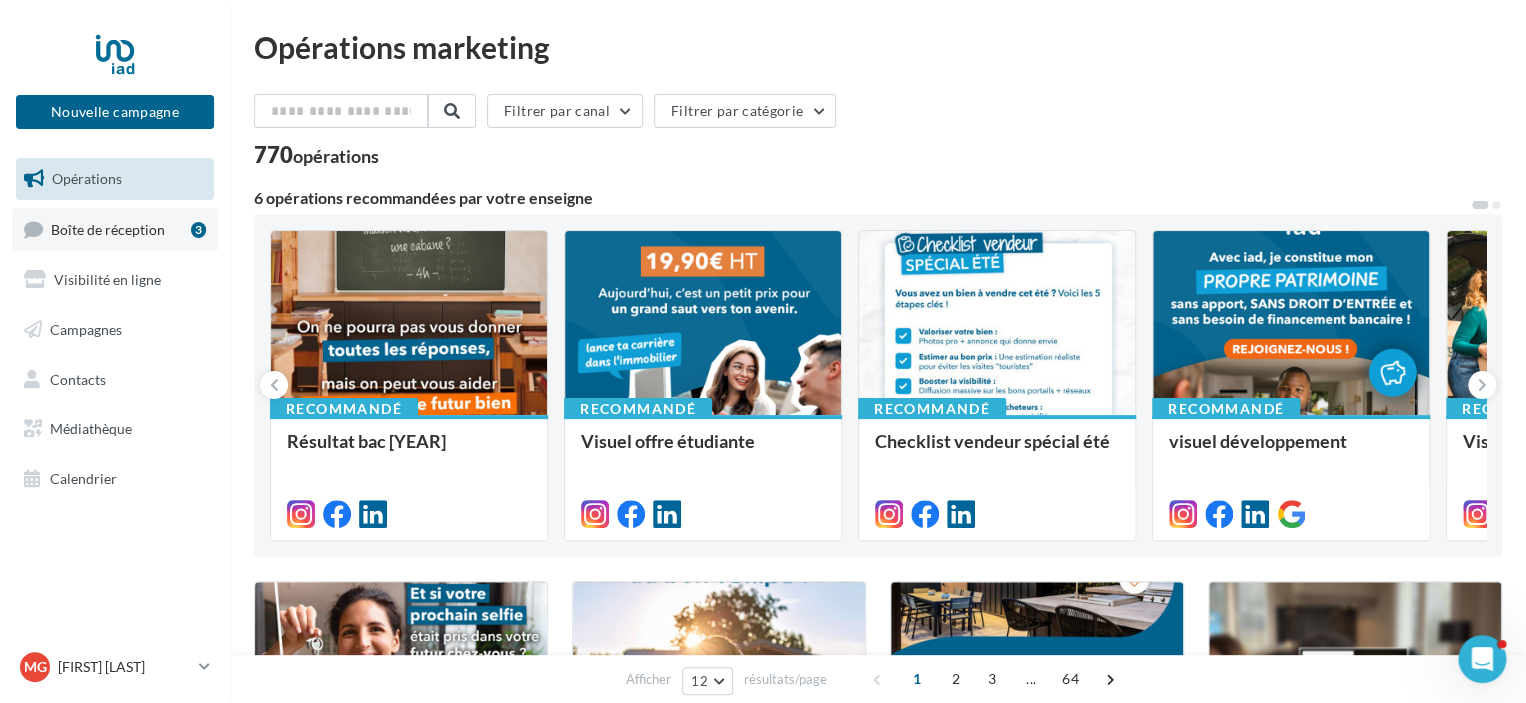 click on "Boîte de réception" at bounding box center (108, 228) 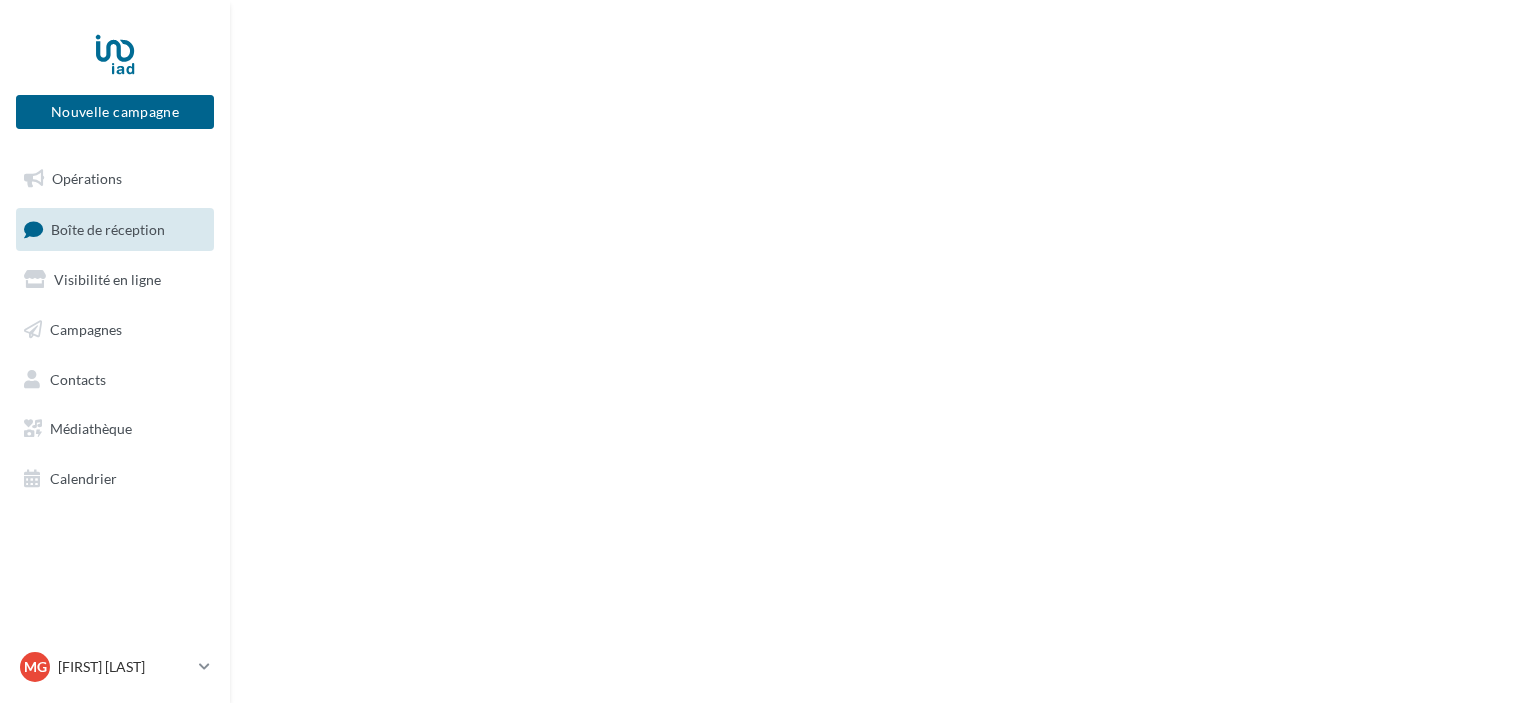 scroll, scrollTop: 0, scrollLeft: 0, axis: both 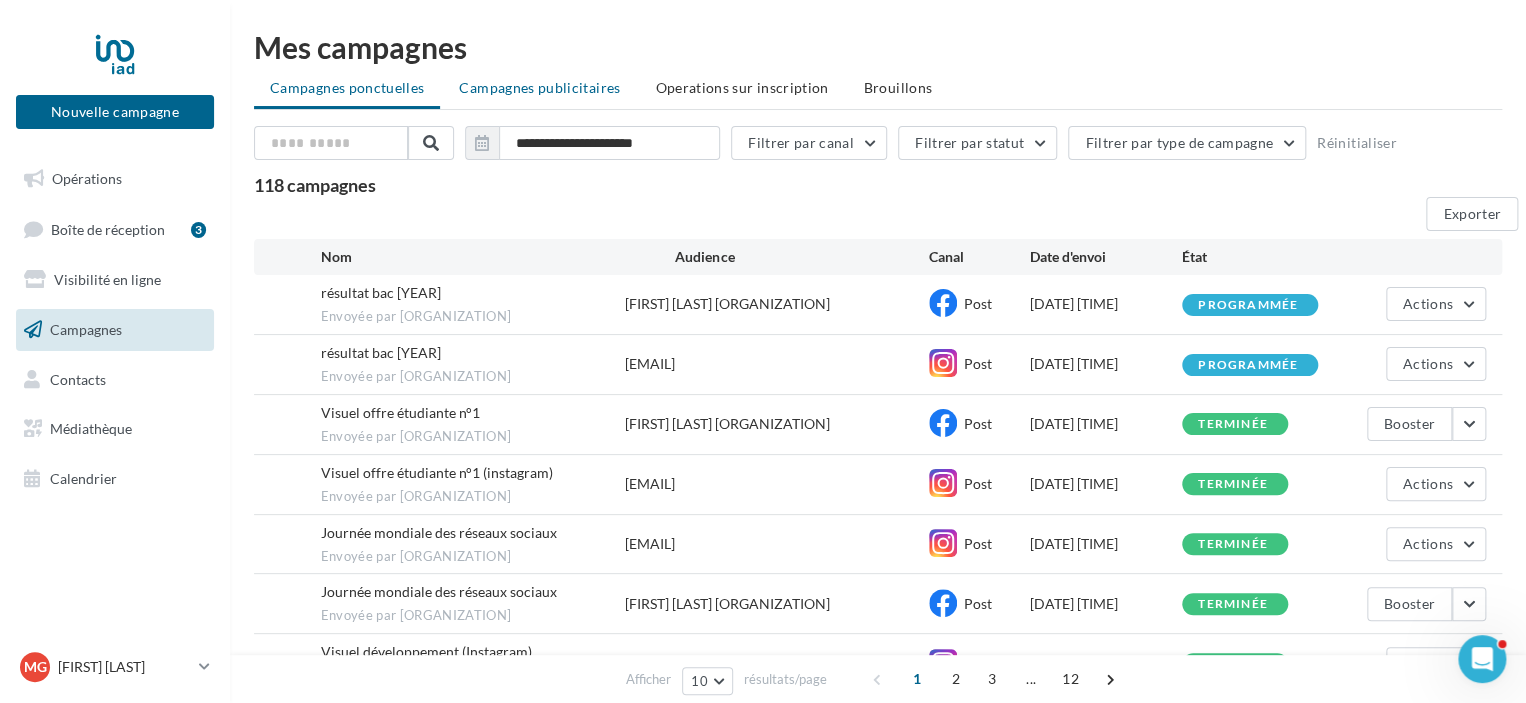 click on "Campagnes publicitaires" at bounding box center (347, 87) 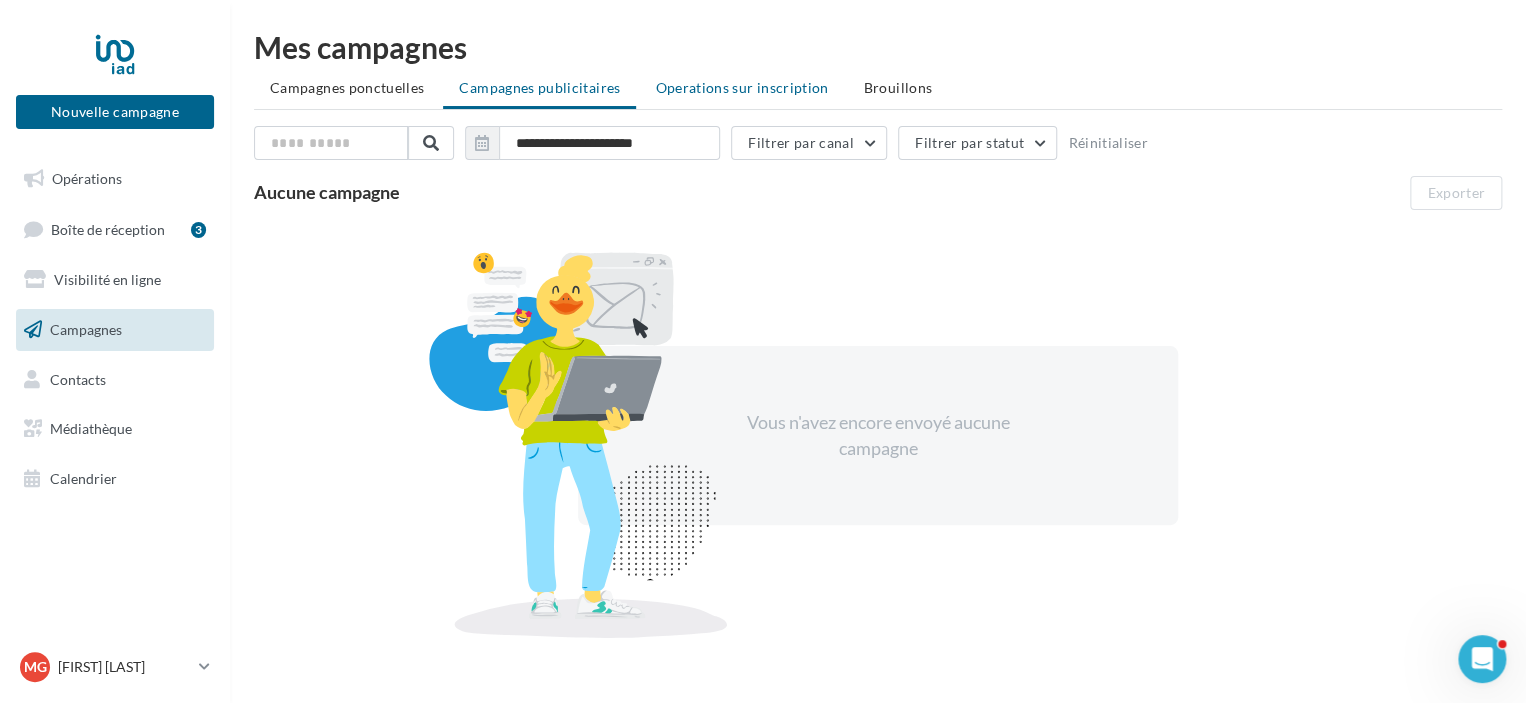 click on "Operations sur inscription" at bounding box center (347, 87) 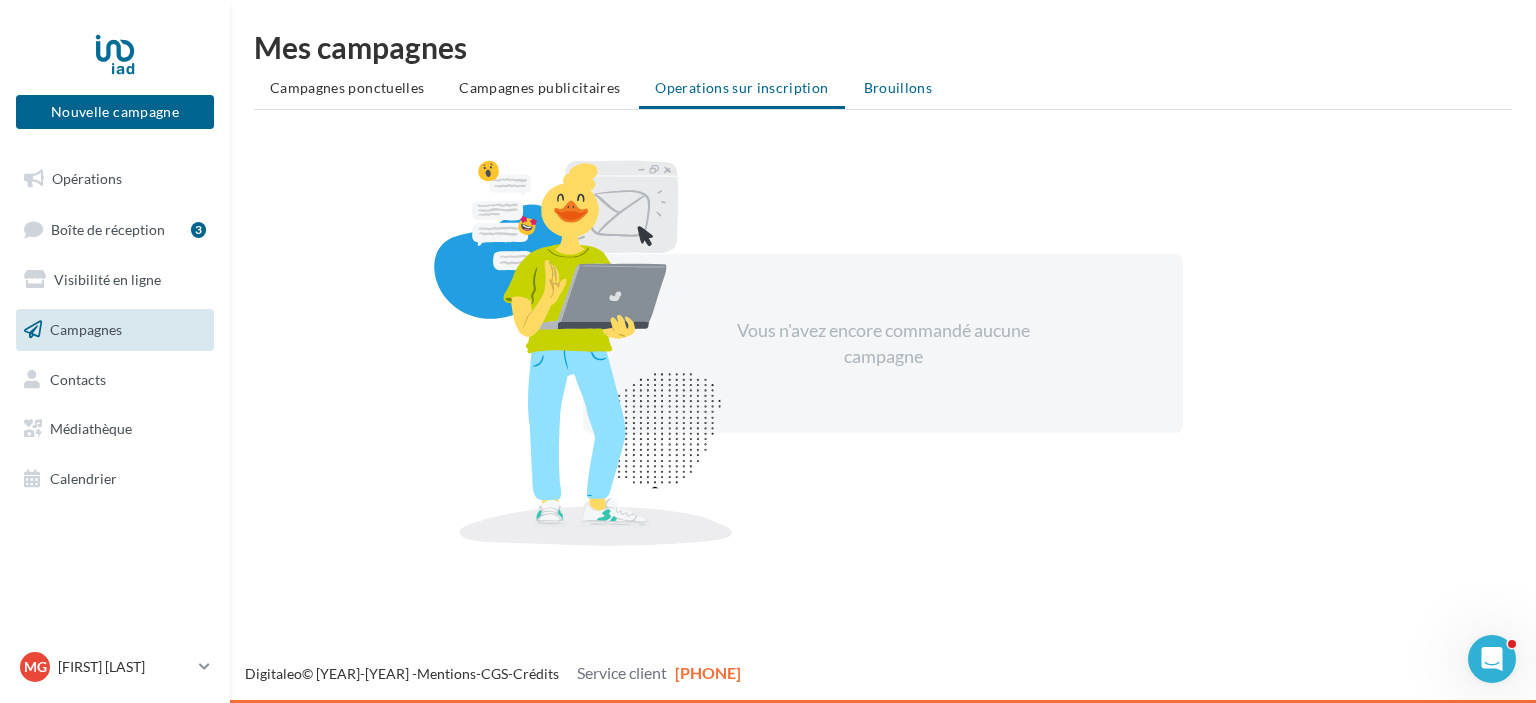 click on "Brouillons" at bounding box center [347, 87] 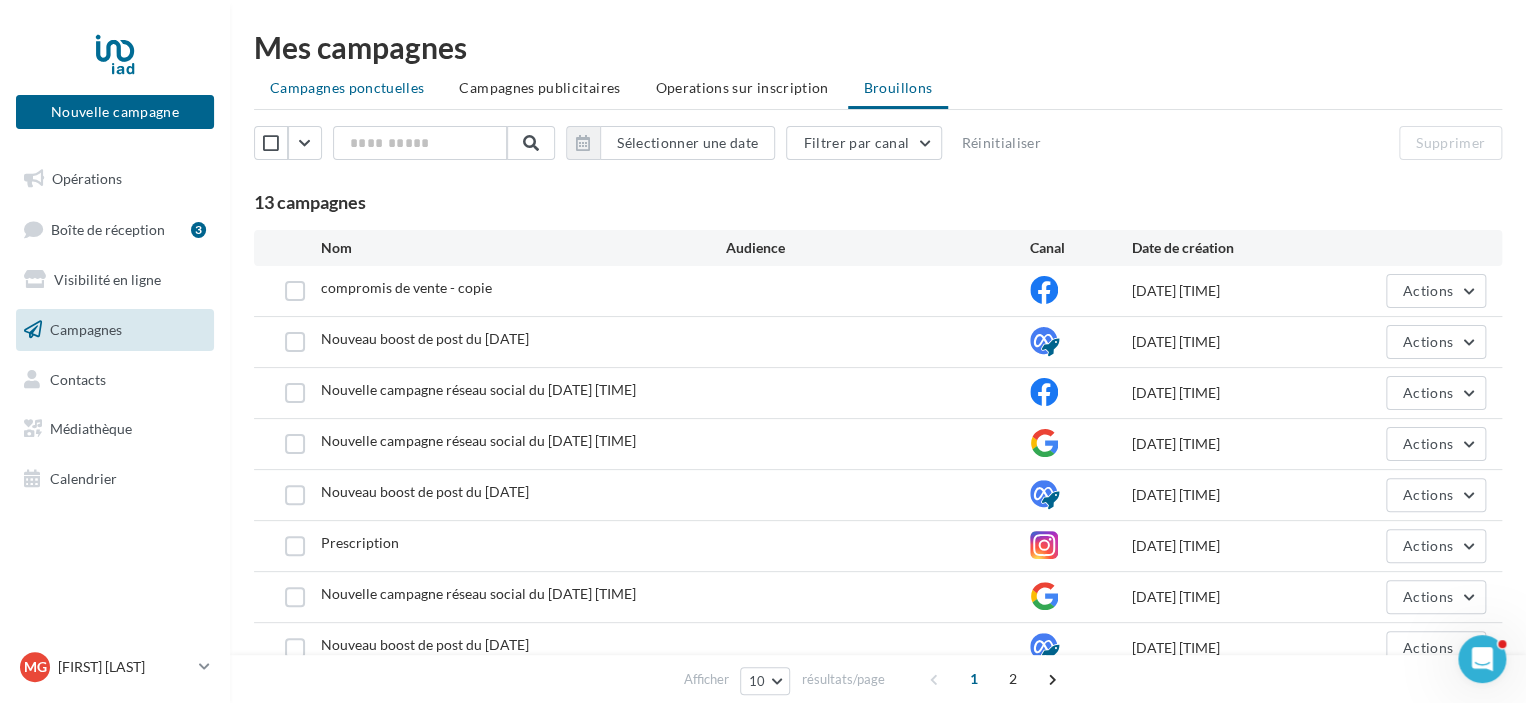 click on "Campagnes ponctuelles" at bounding box center (347, 87) 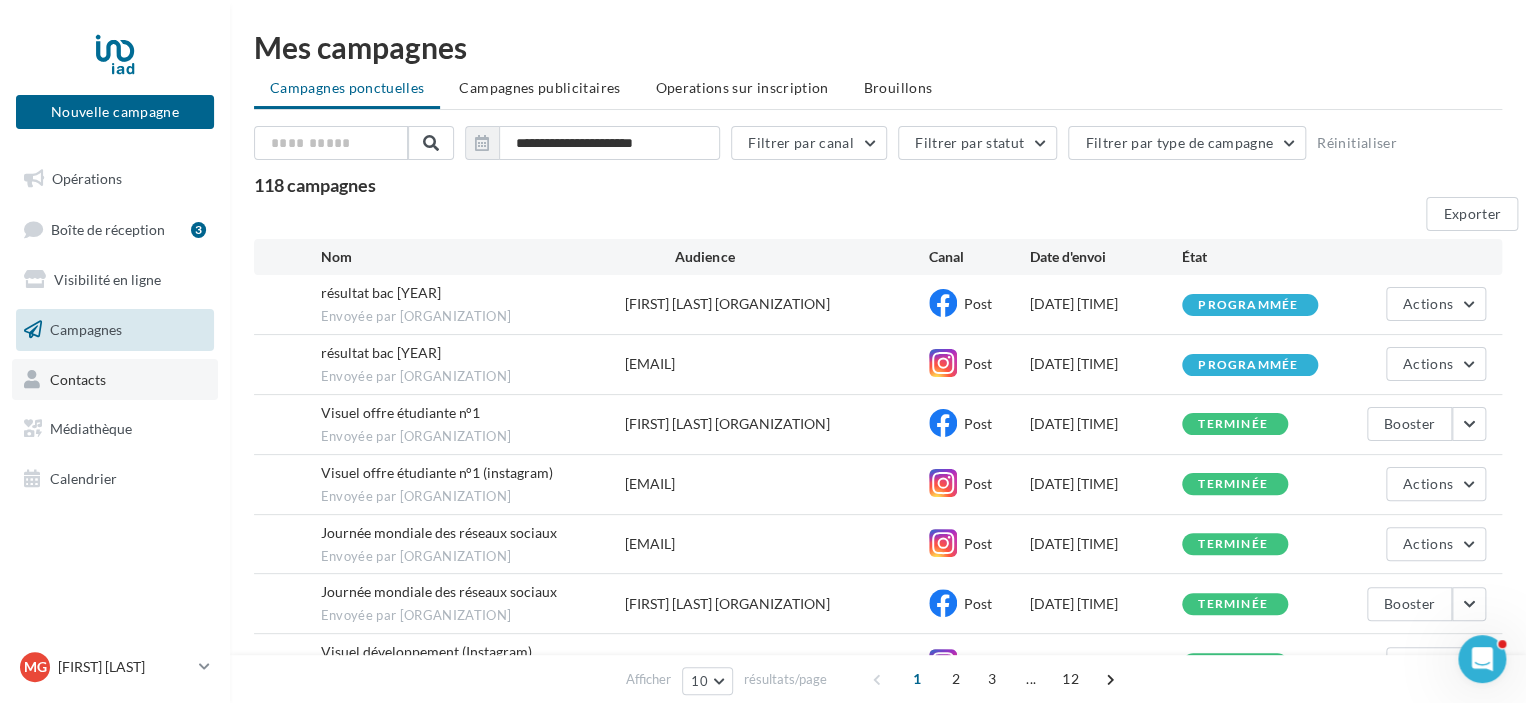 click on "Contacts" at bounding box center [78, 378] 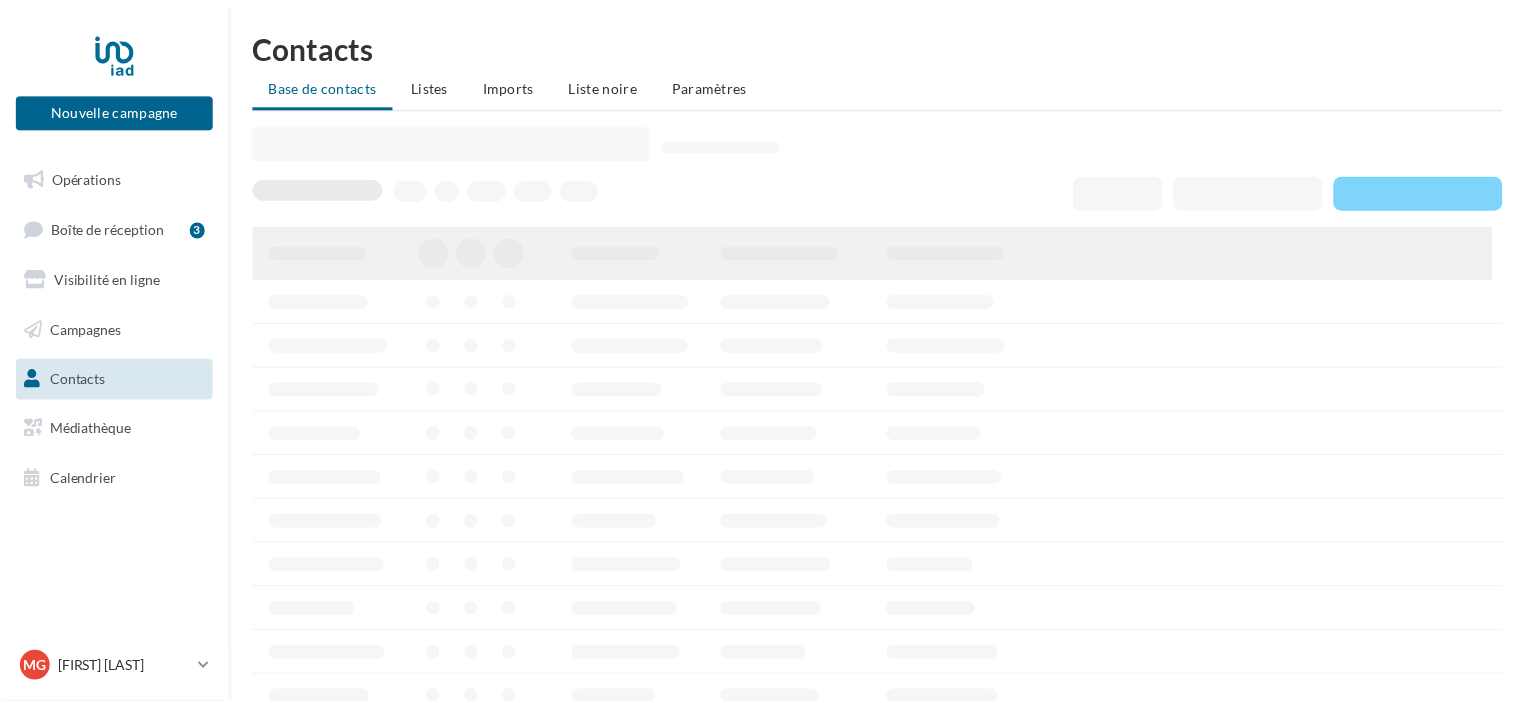 scroll, scrollTop: 0, scrollLeft: 0, axis: both 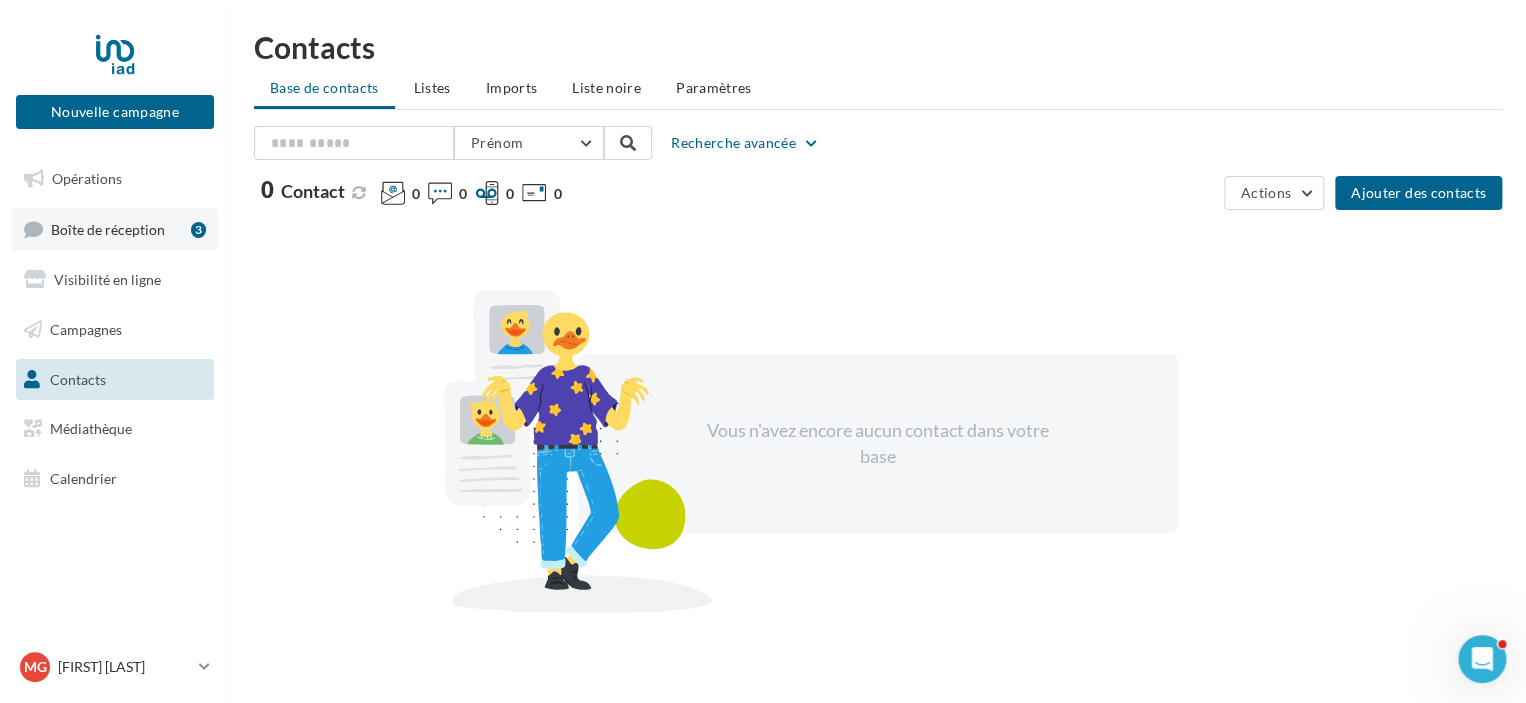 click on "Boîte de réception" at bounding box center [108, 228] 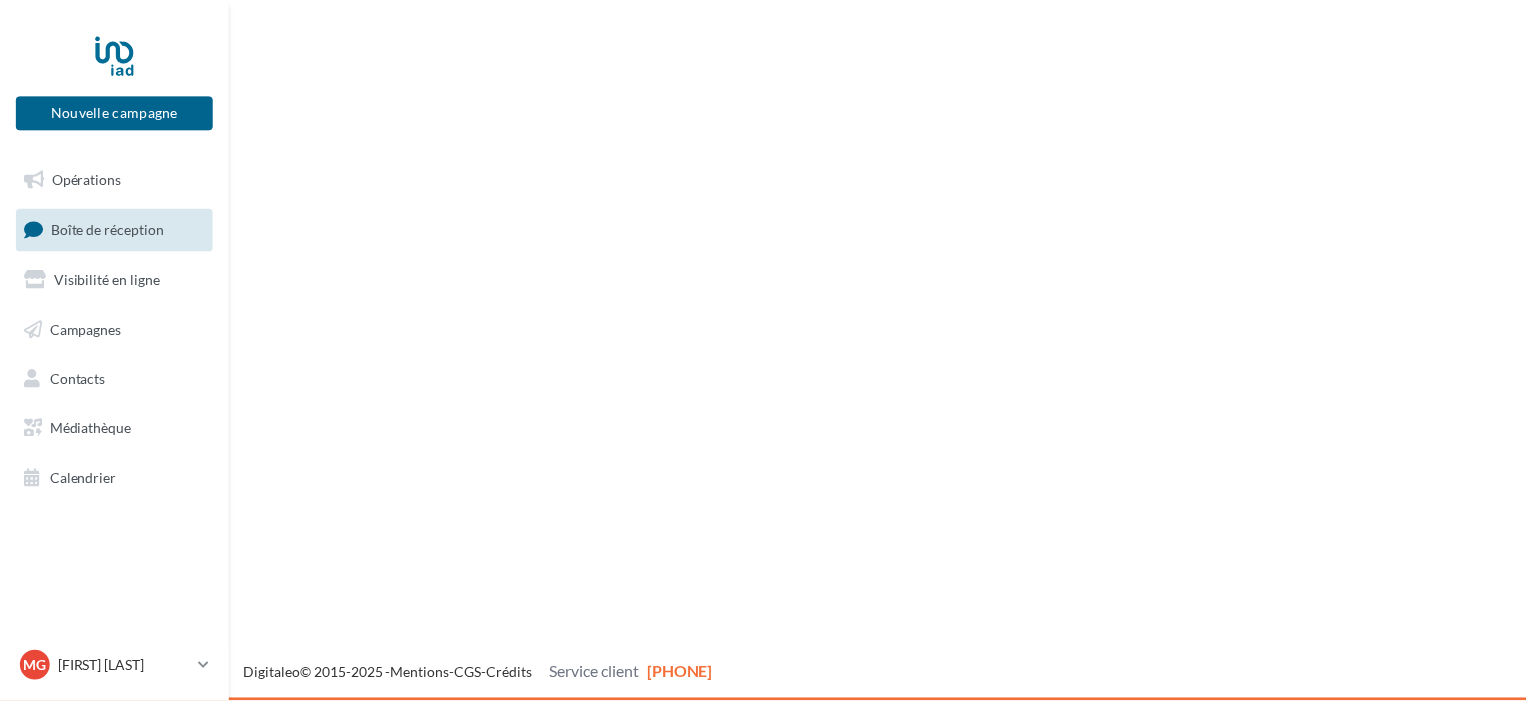 scroll, scrollTop: 0, scrollLeft: 0, axis: both 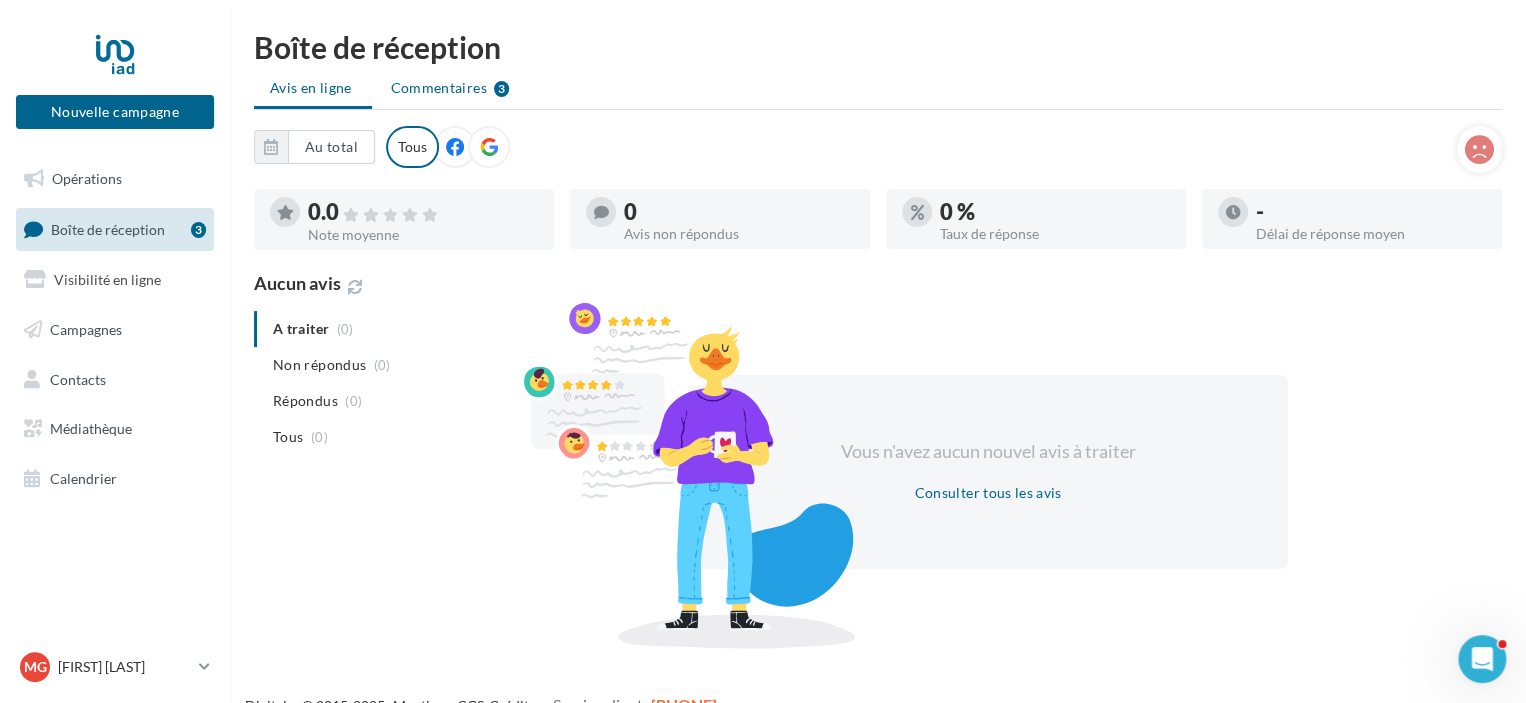 click on "Commentaires" at bounding box center (311, 88) 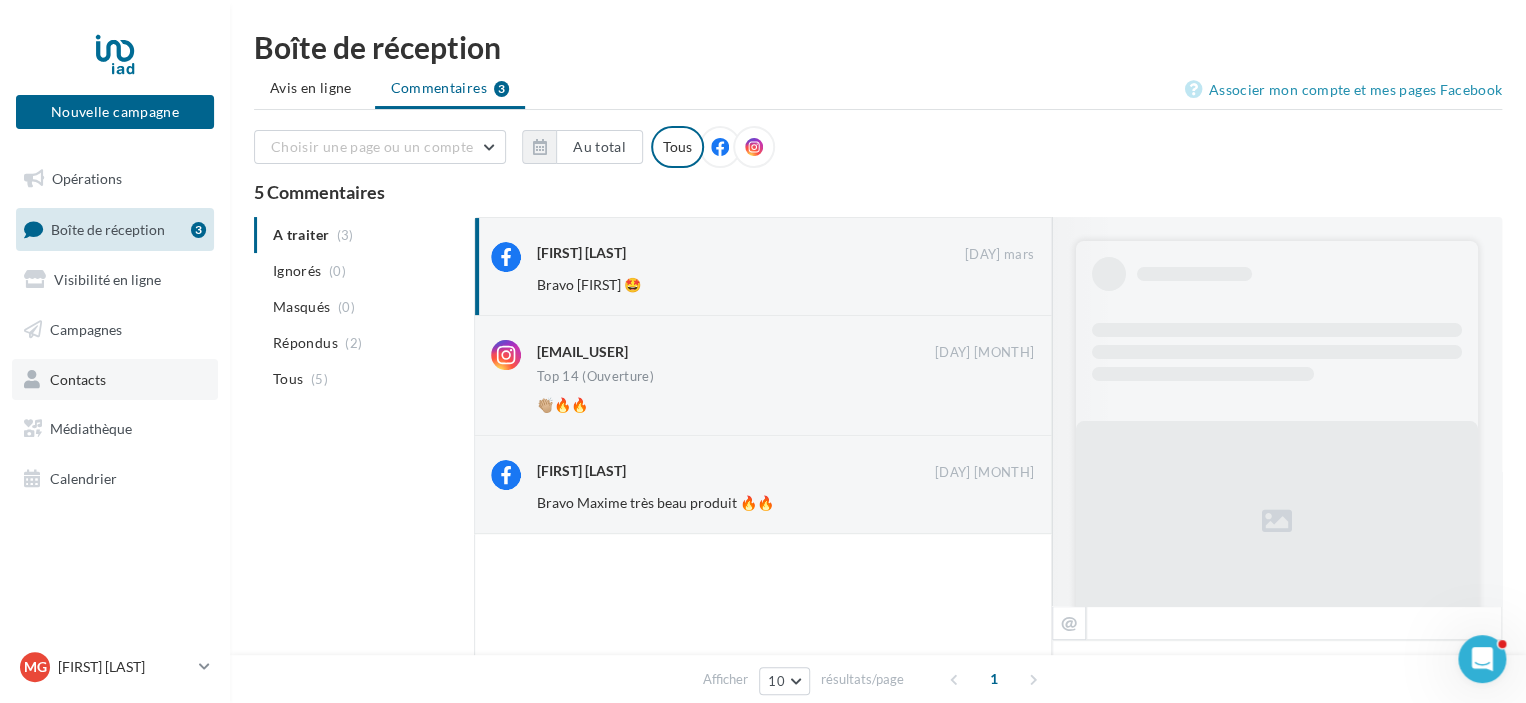 click on "Contacts" at bounding box center [78, 378] 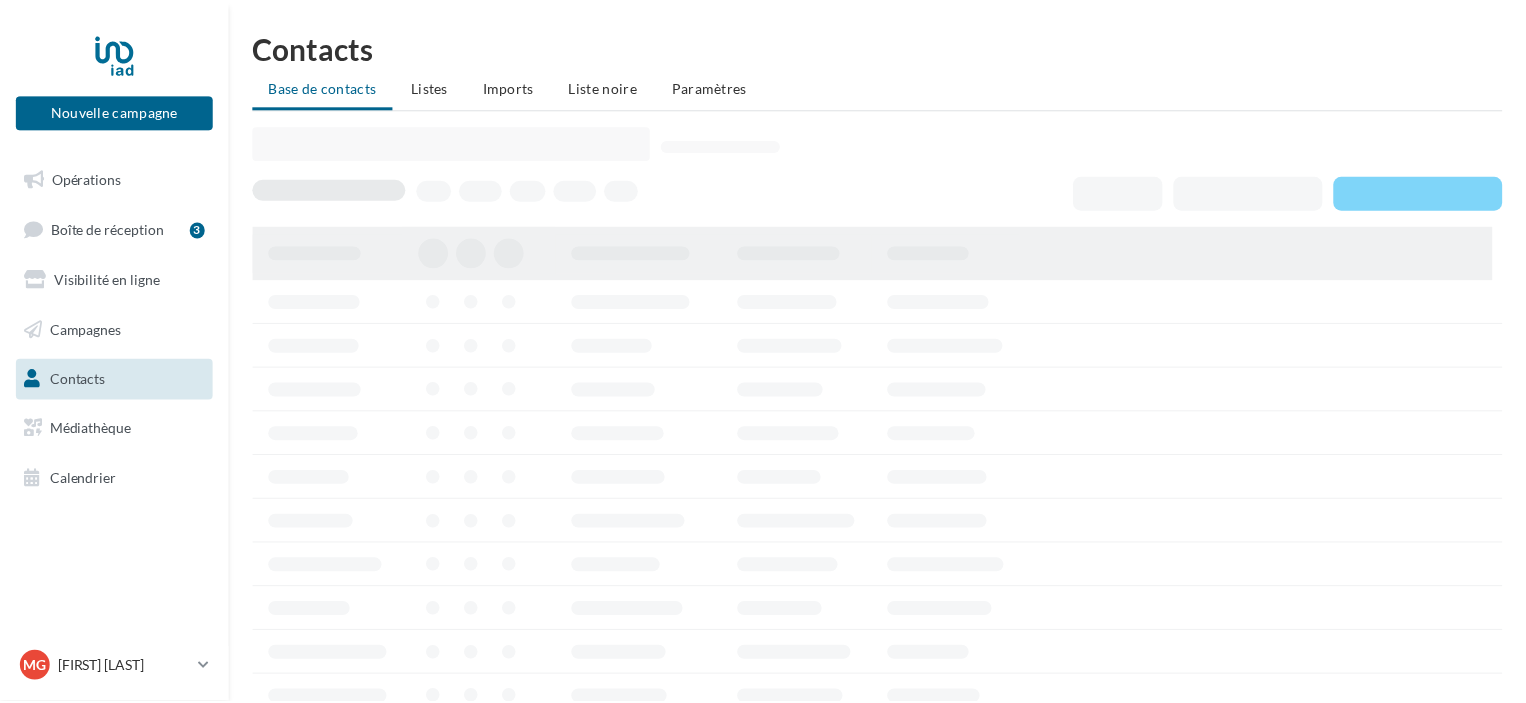 scroll, scrollTop: 0, scrollLeft: 0, axis: both 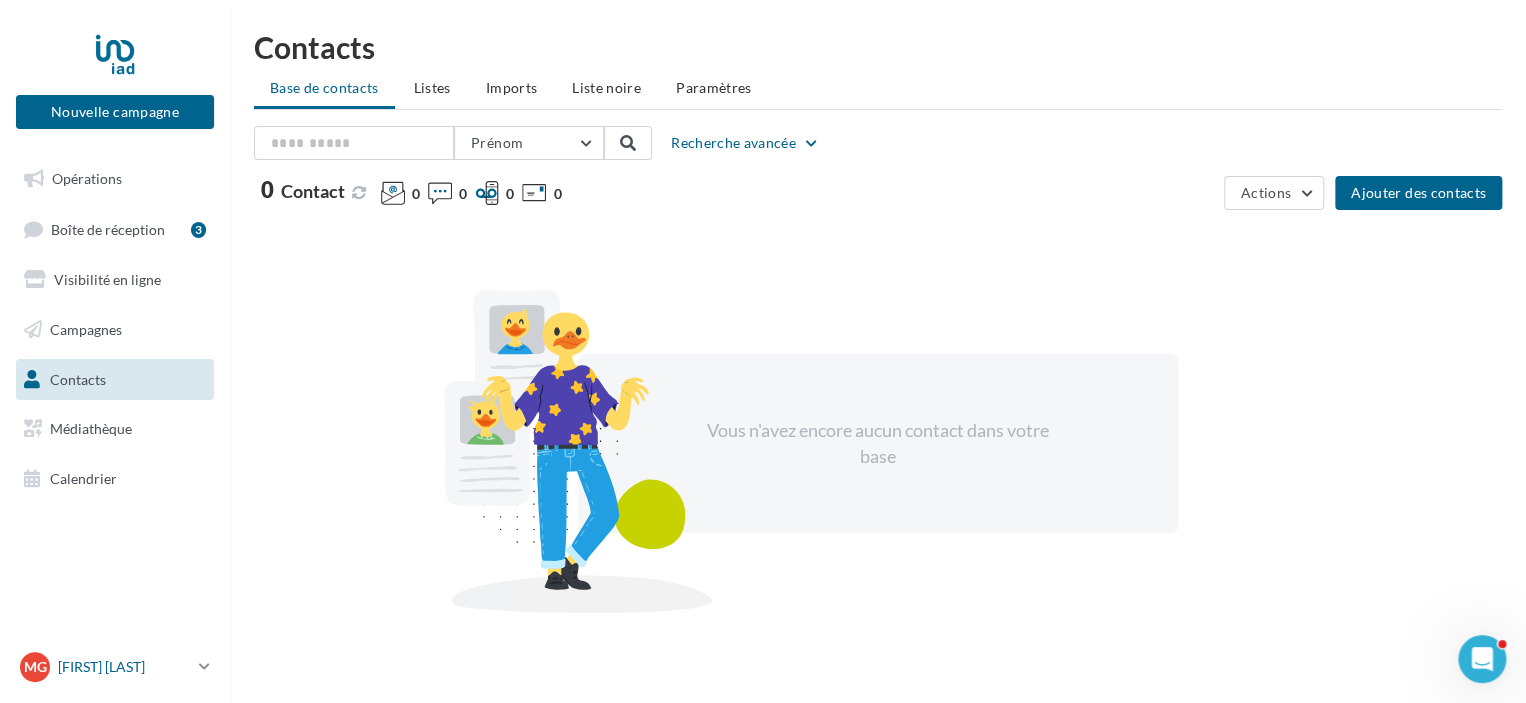 click on "[FIRST] [LAST]" at bounding box center [124, 667] 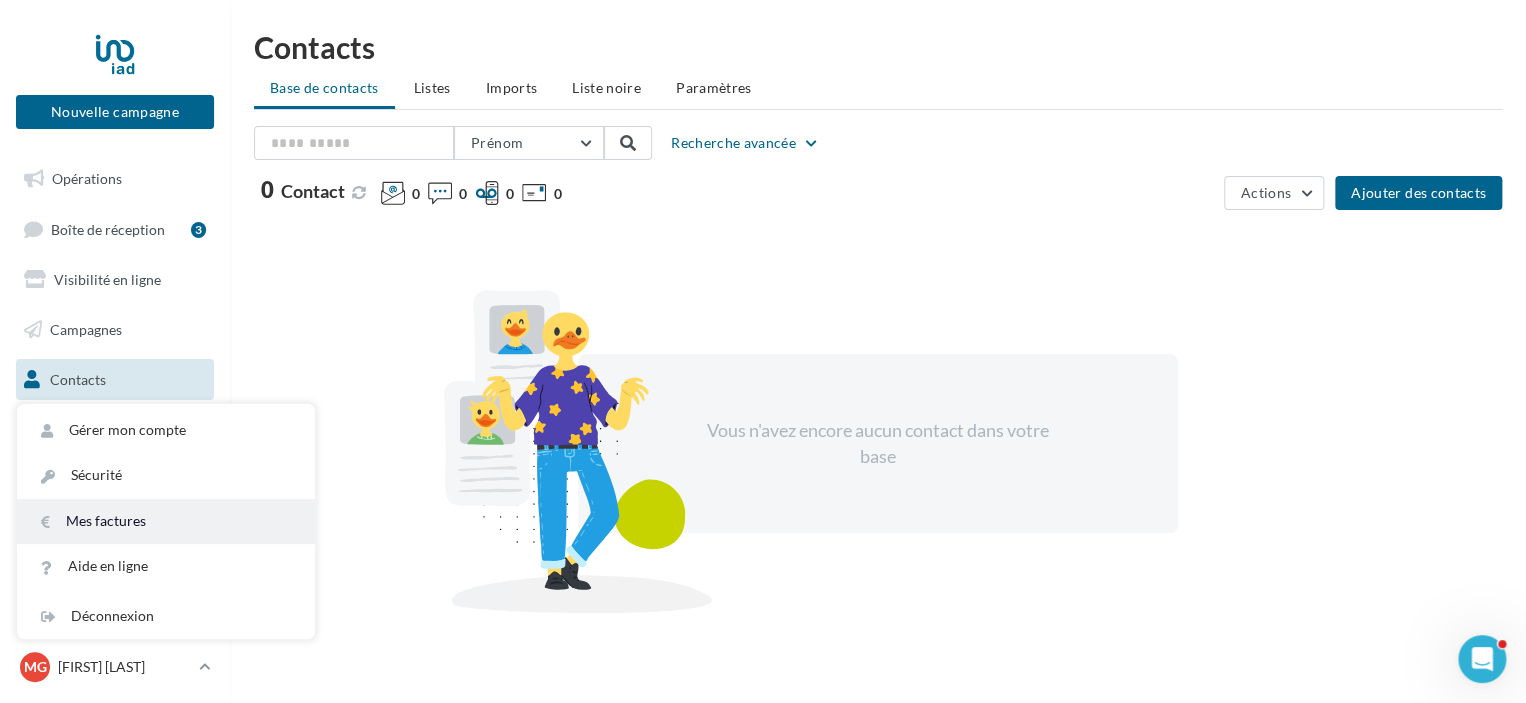 click on "Mes factures" at bounding box center [166, 521] 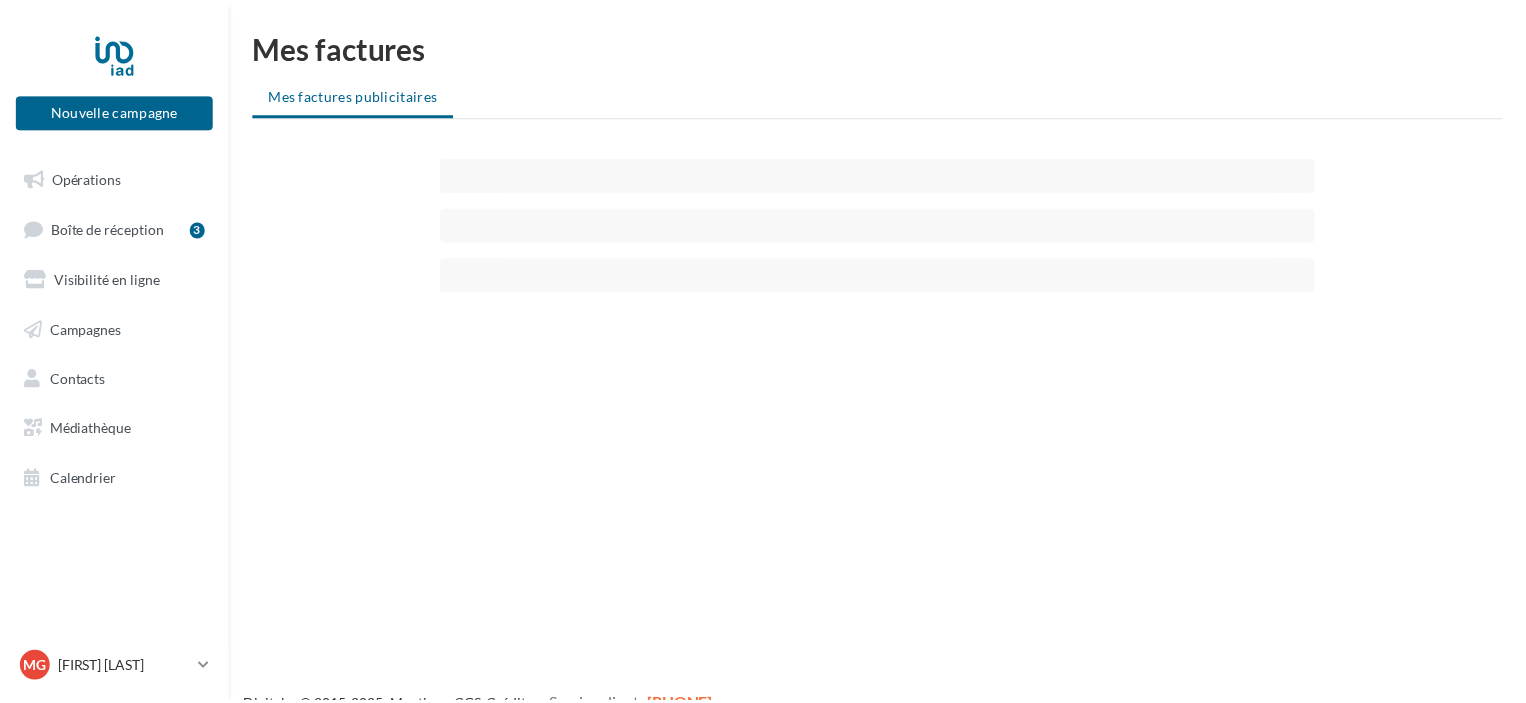 scroll, scrollTop: 0, scrollLeft: 0, axis: both 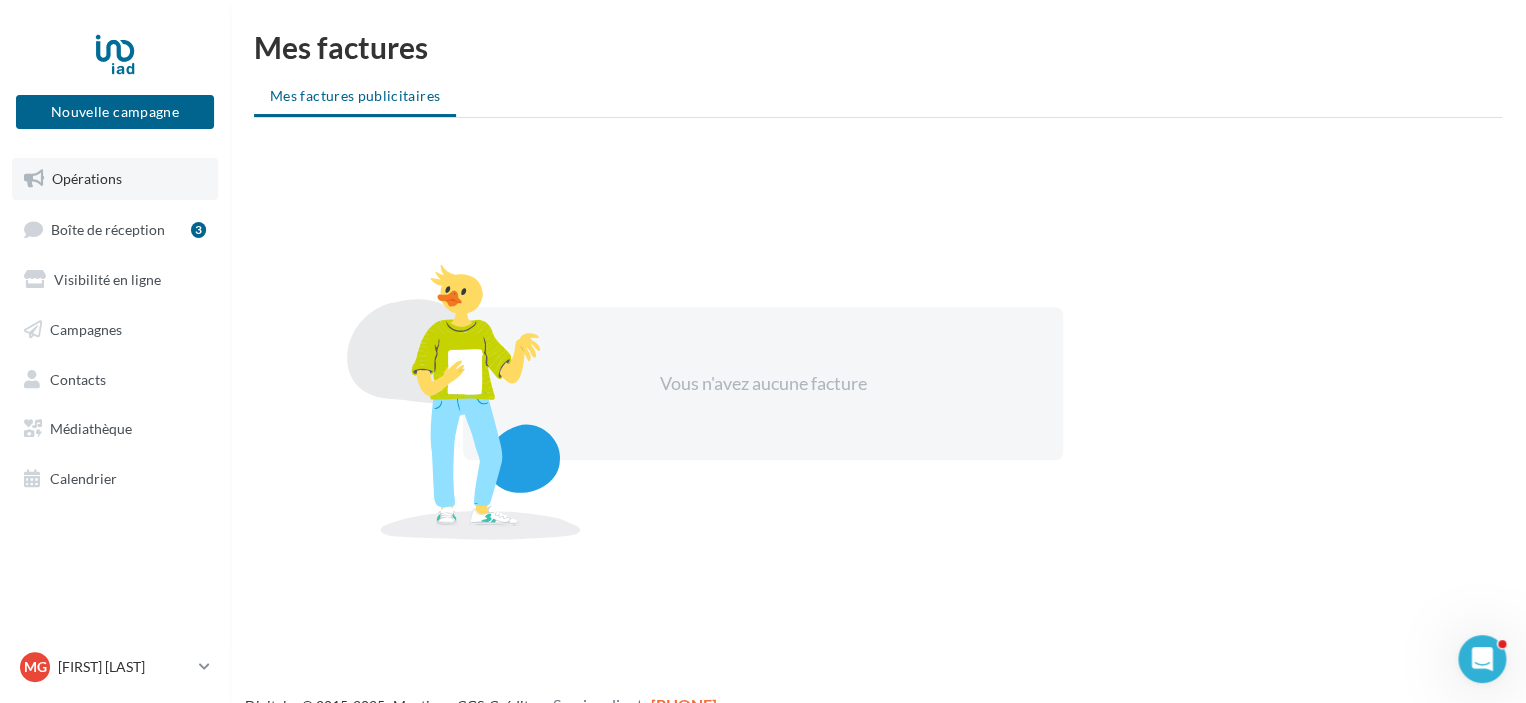 click on "Opérations" at bounding box center [115, 179] 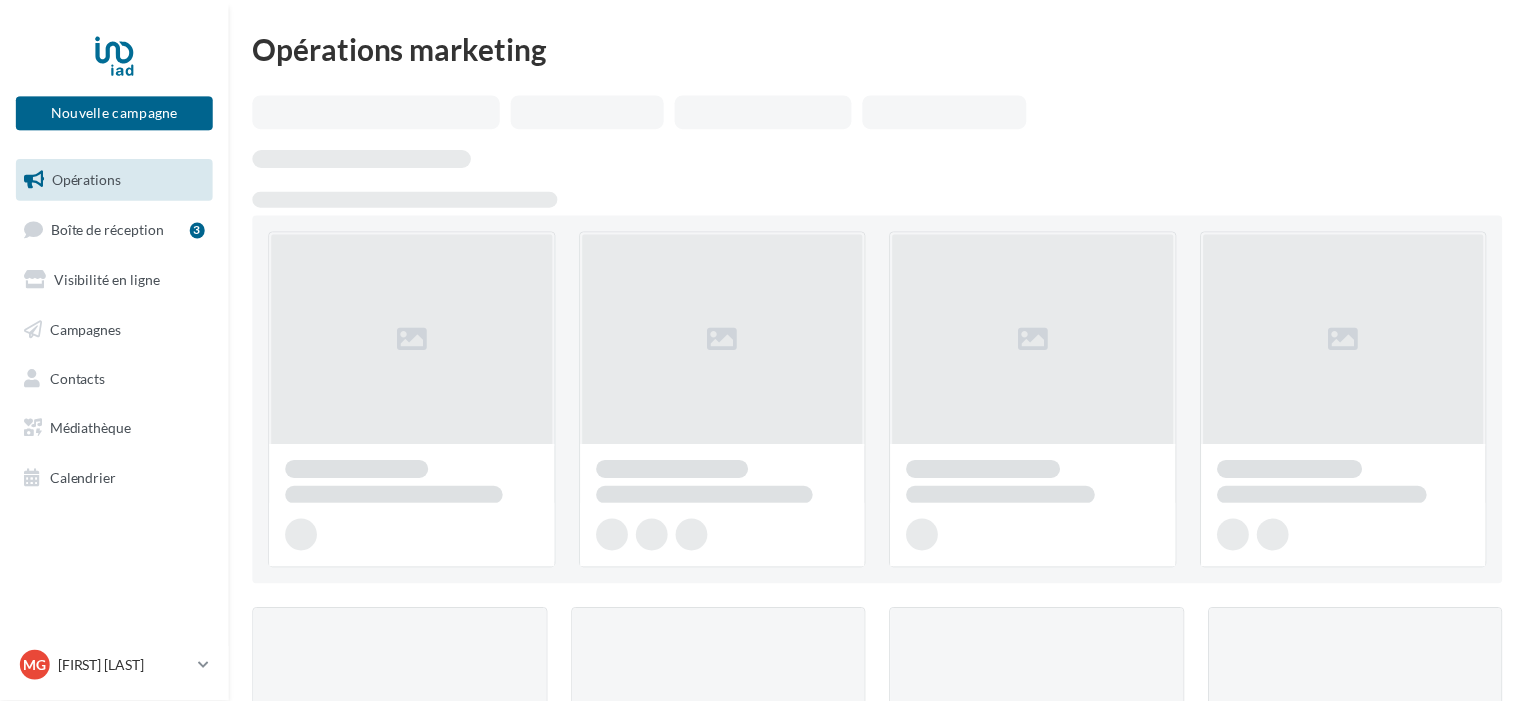 scroll, scrollTop: 0, scrollLeft: 0, axis: both 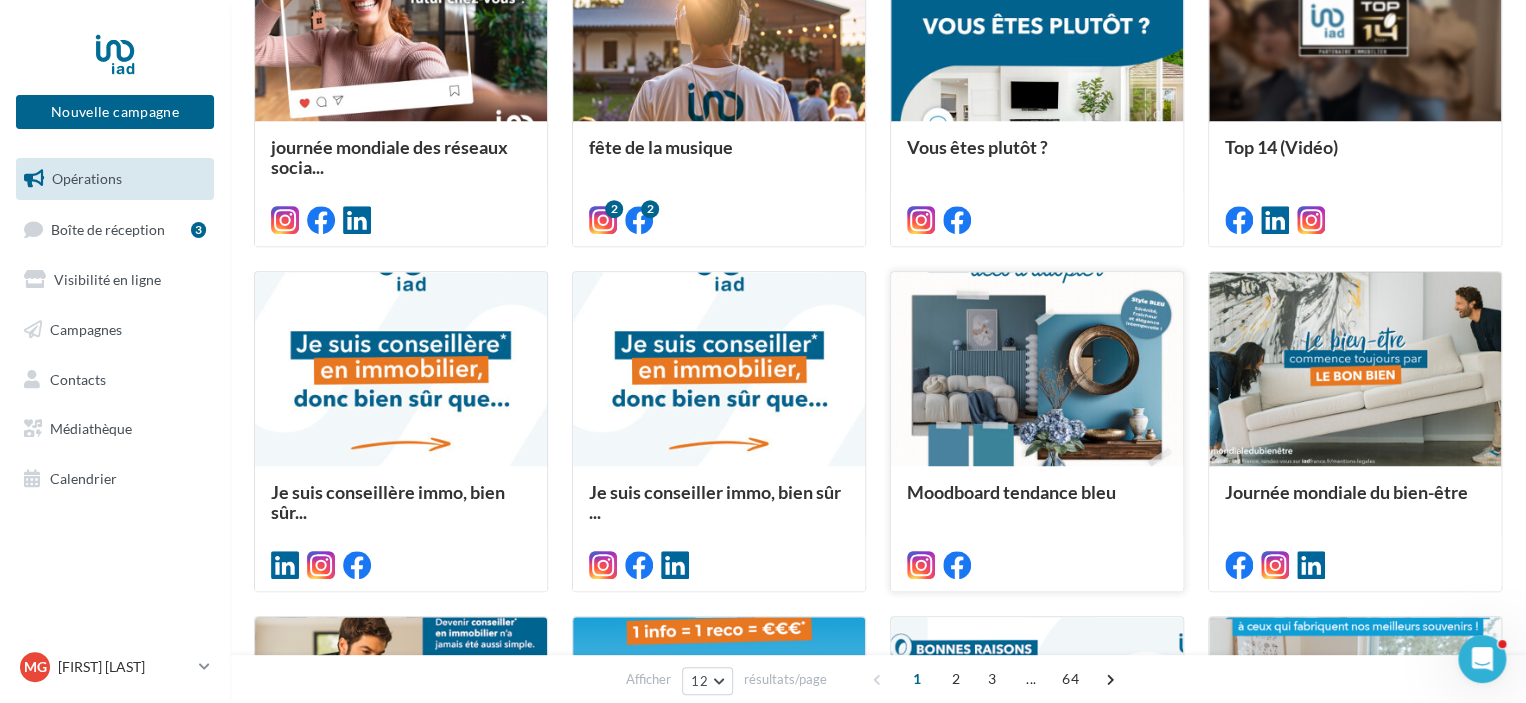 click at bounding box center [401, 25] 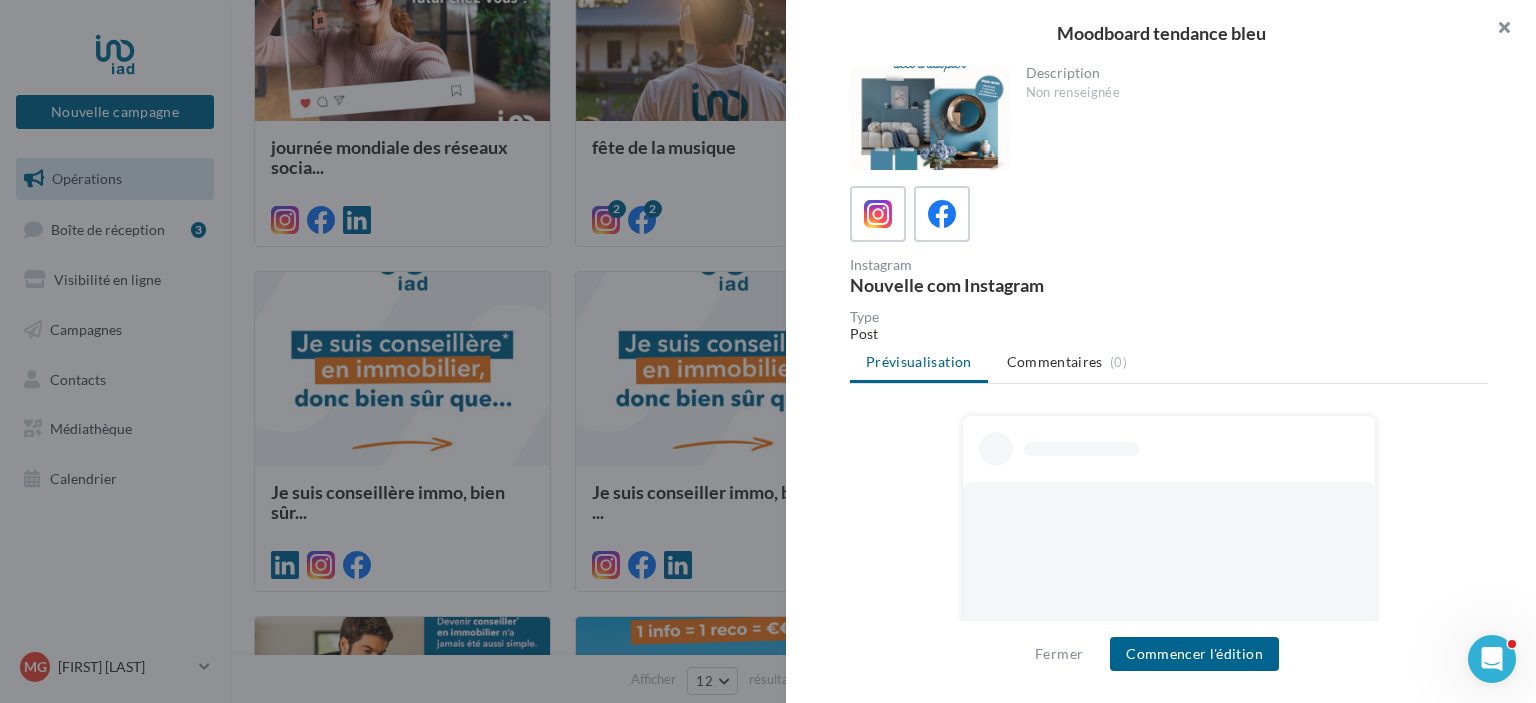 click at bounding box center [1496, 30] 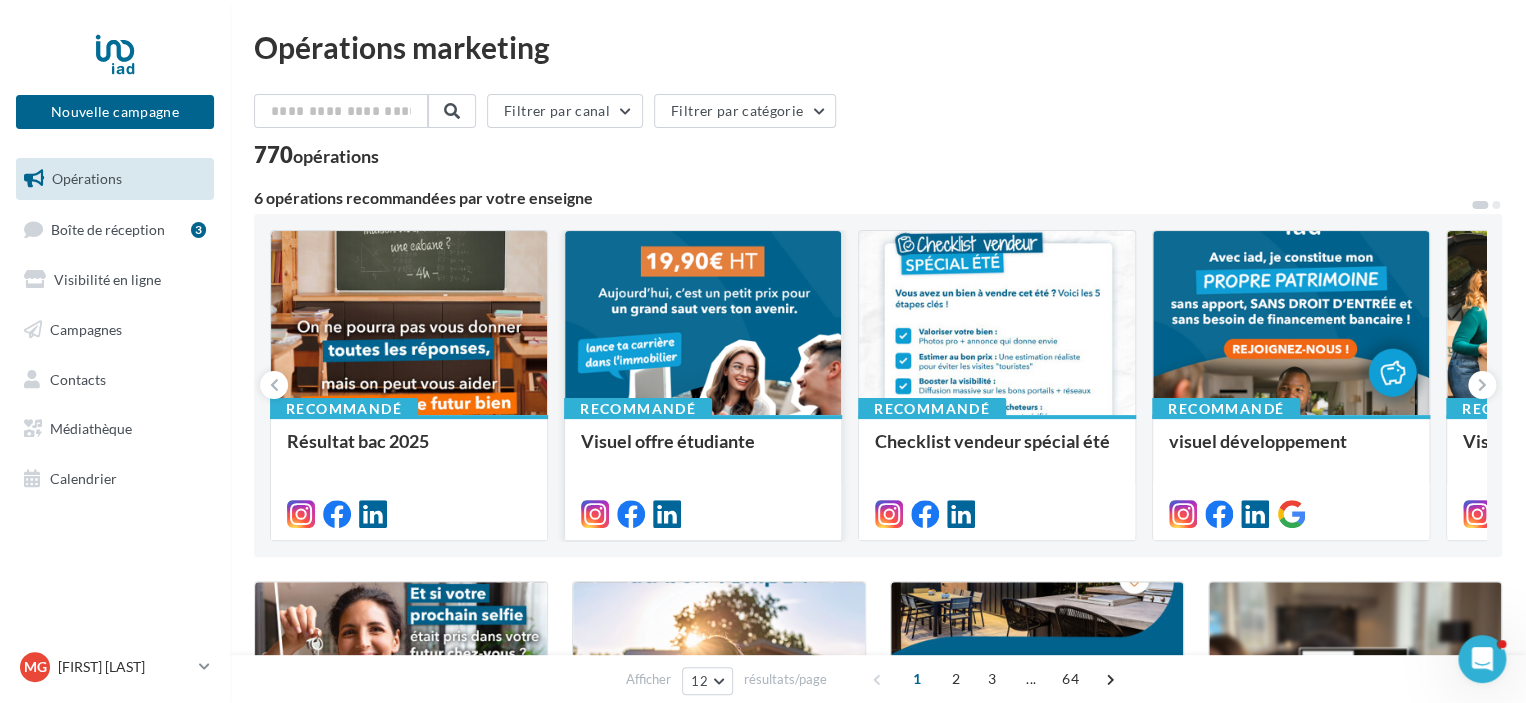scroll, scrollTop: 100, scrollLeft: 0, axis: vertical 